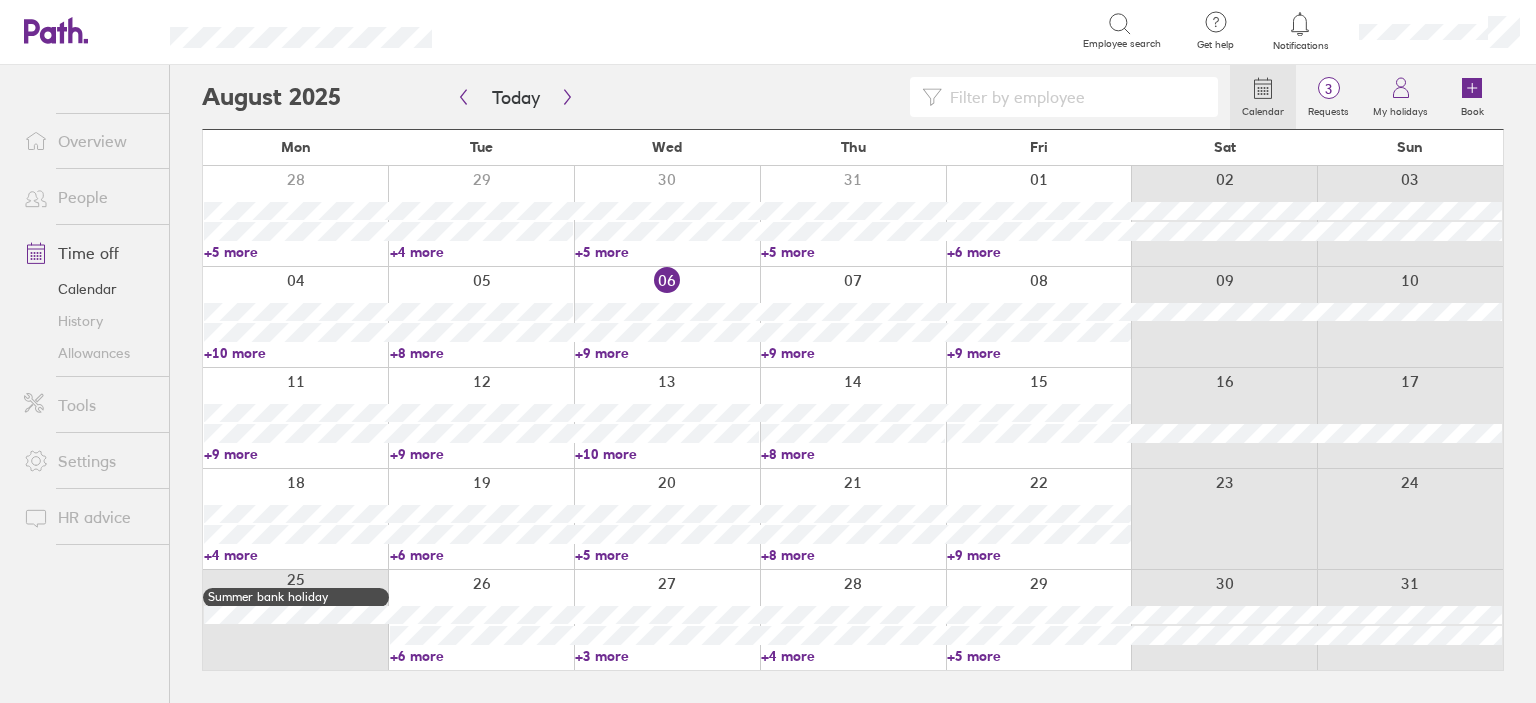 scroll, scrollTop: 0, scrollLeft: 0, axis: both 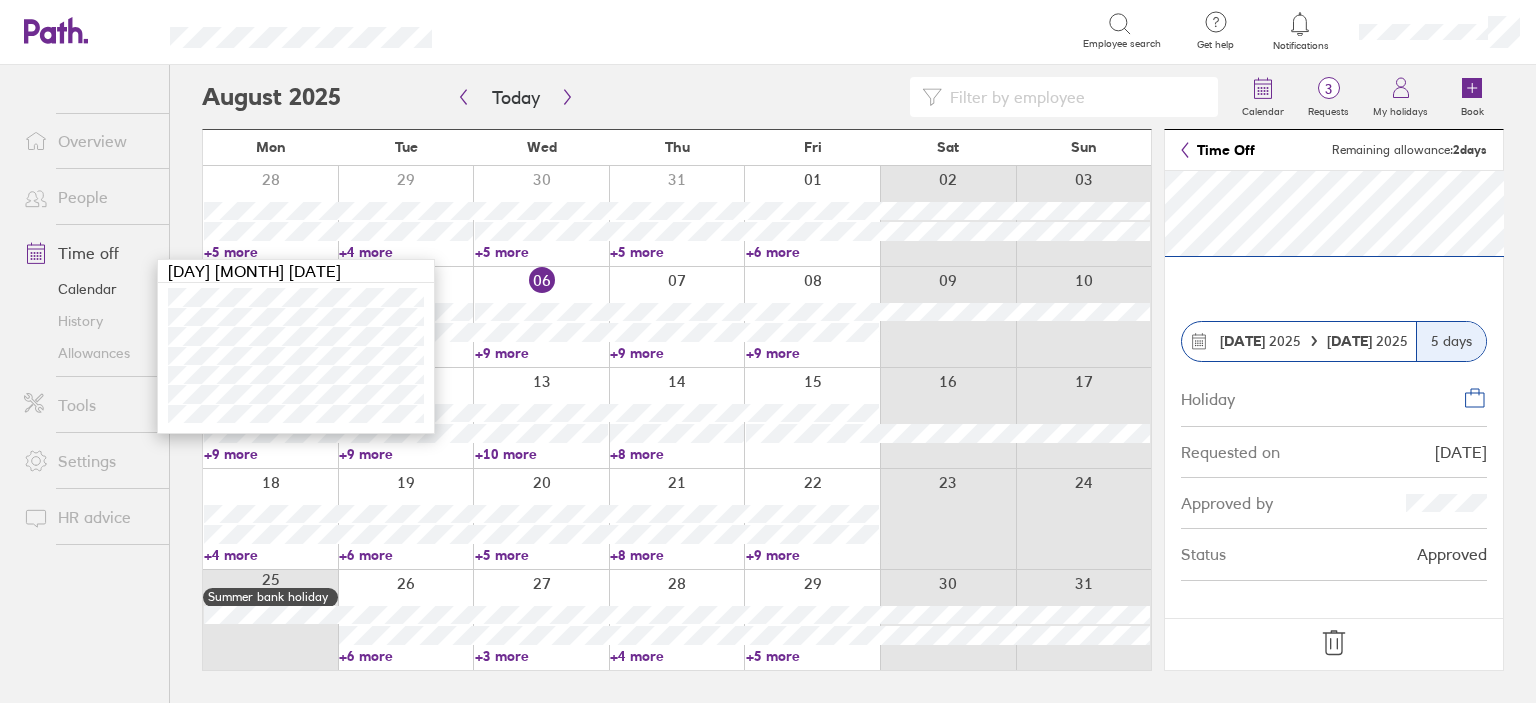 click at bounding box center [716, 97] 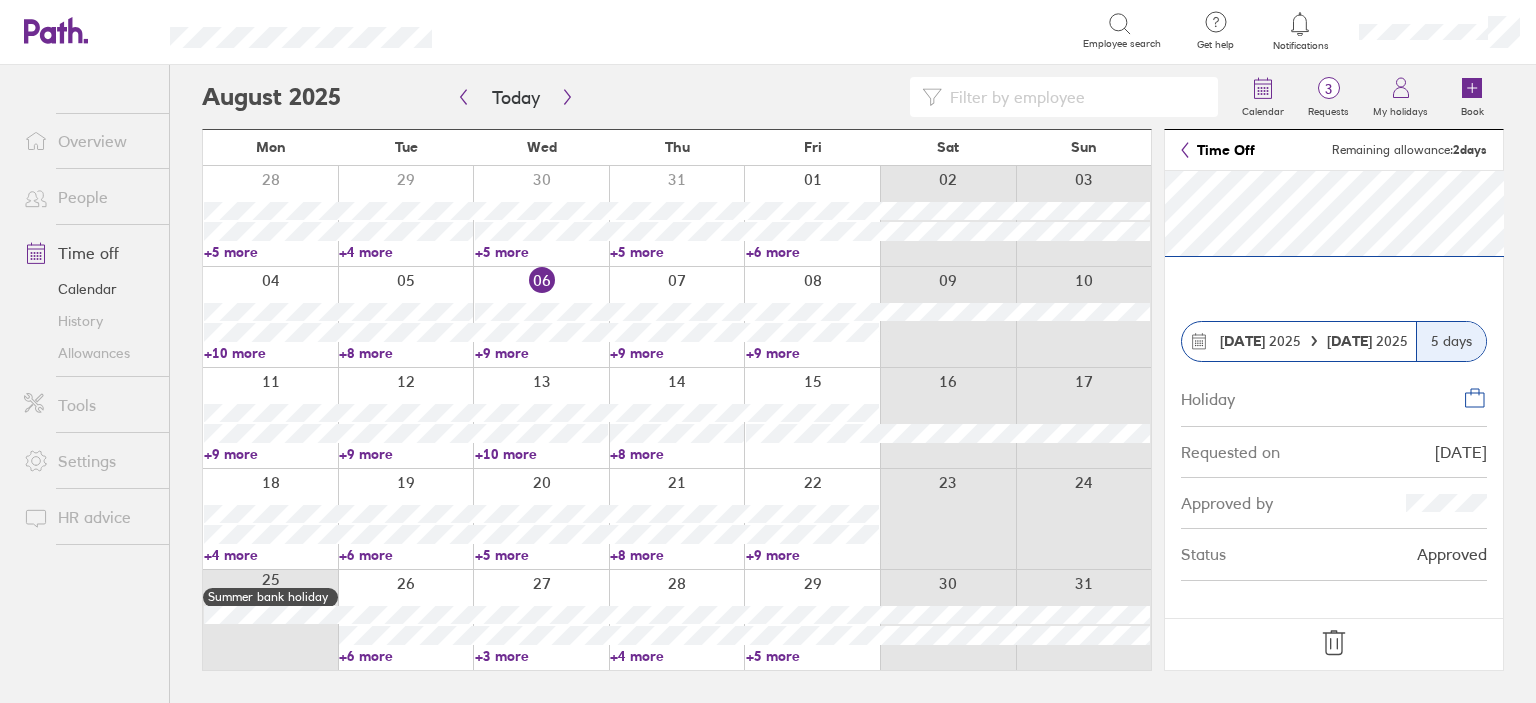 click on "+10 more" at bounding box center [270, 353] 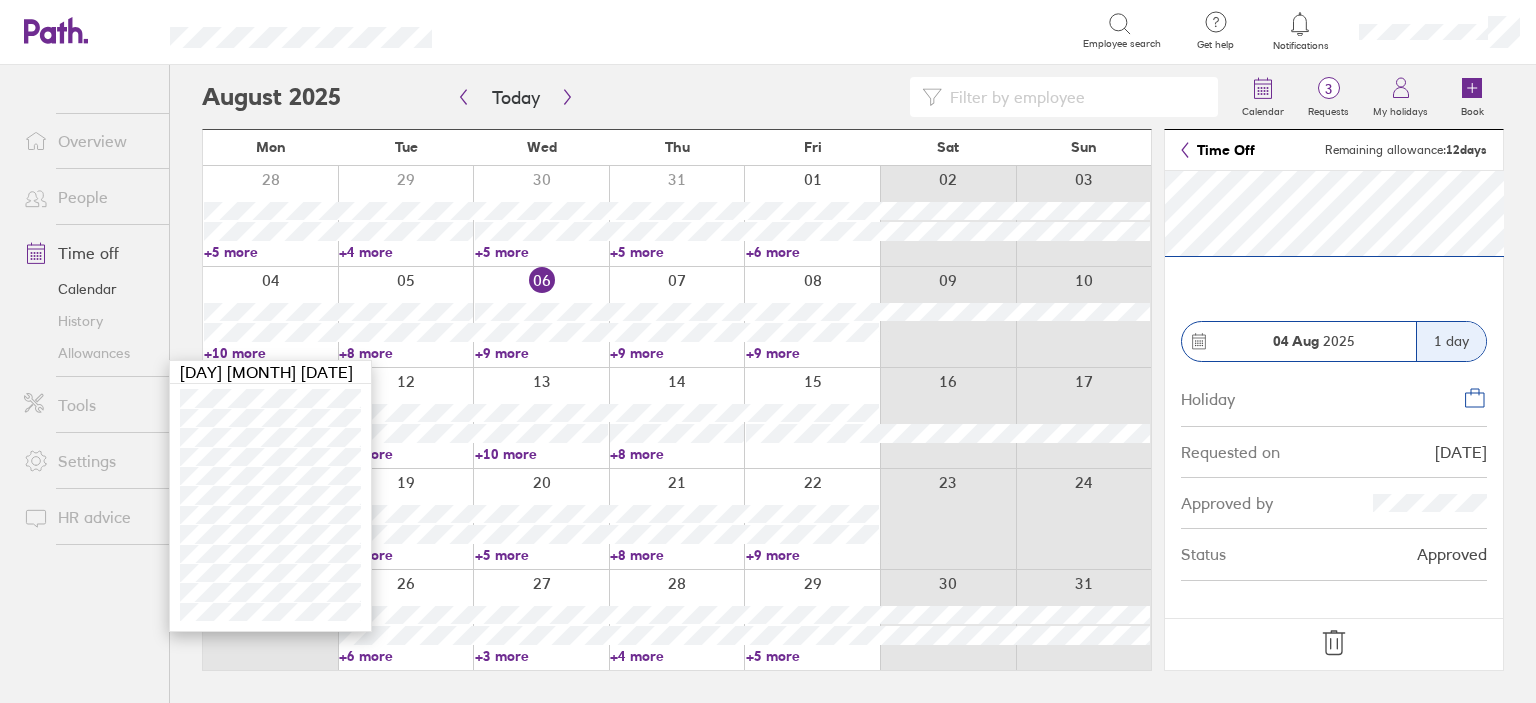 click on "+9 more" at bounding box center [541, 353] 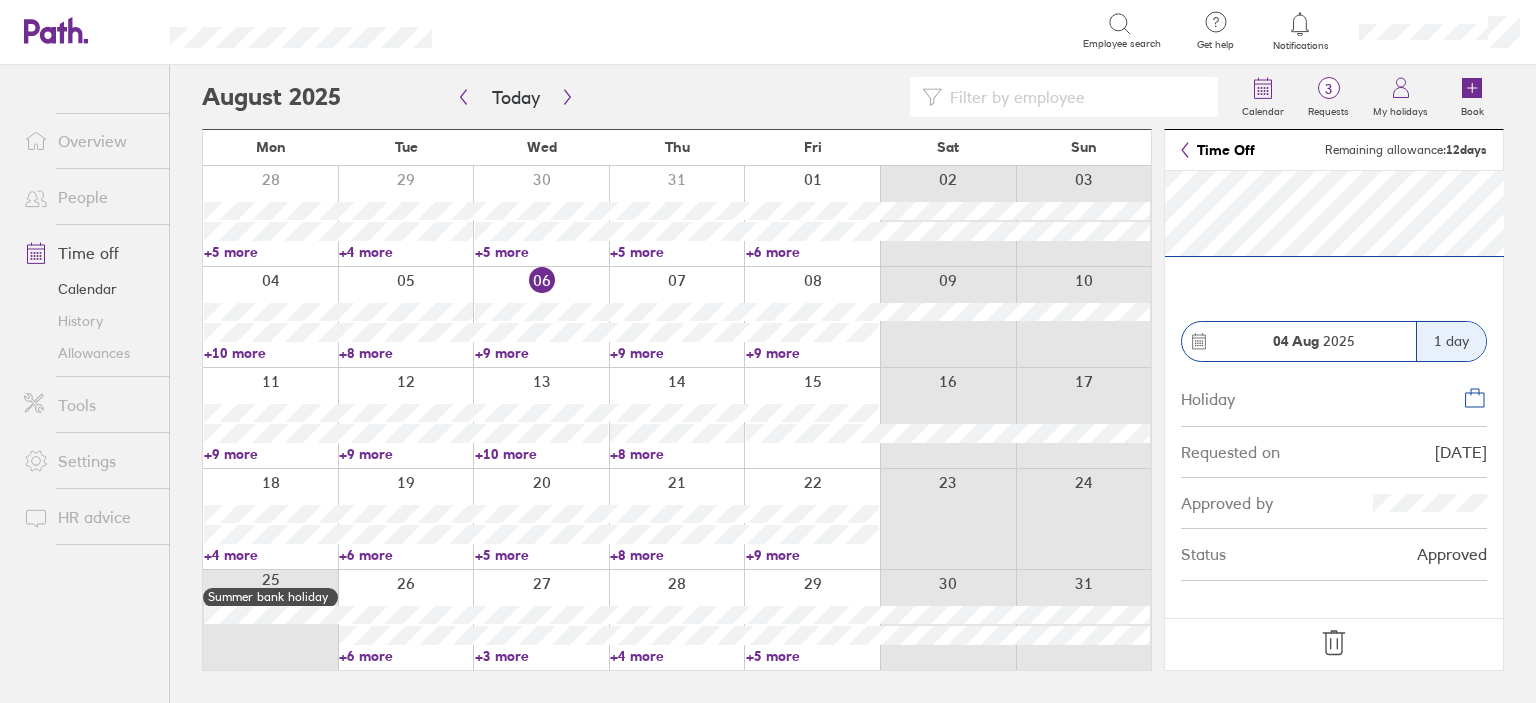click on "+9 more" at bounding box center (541, 353) 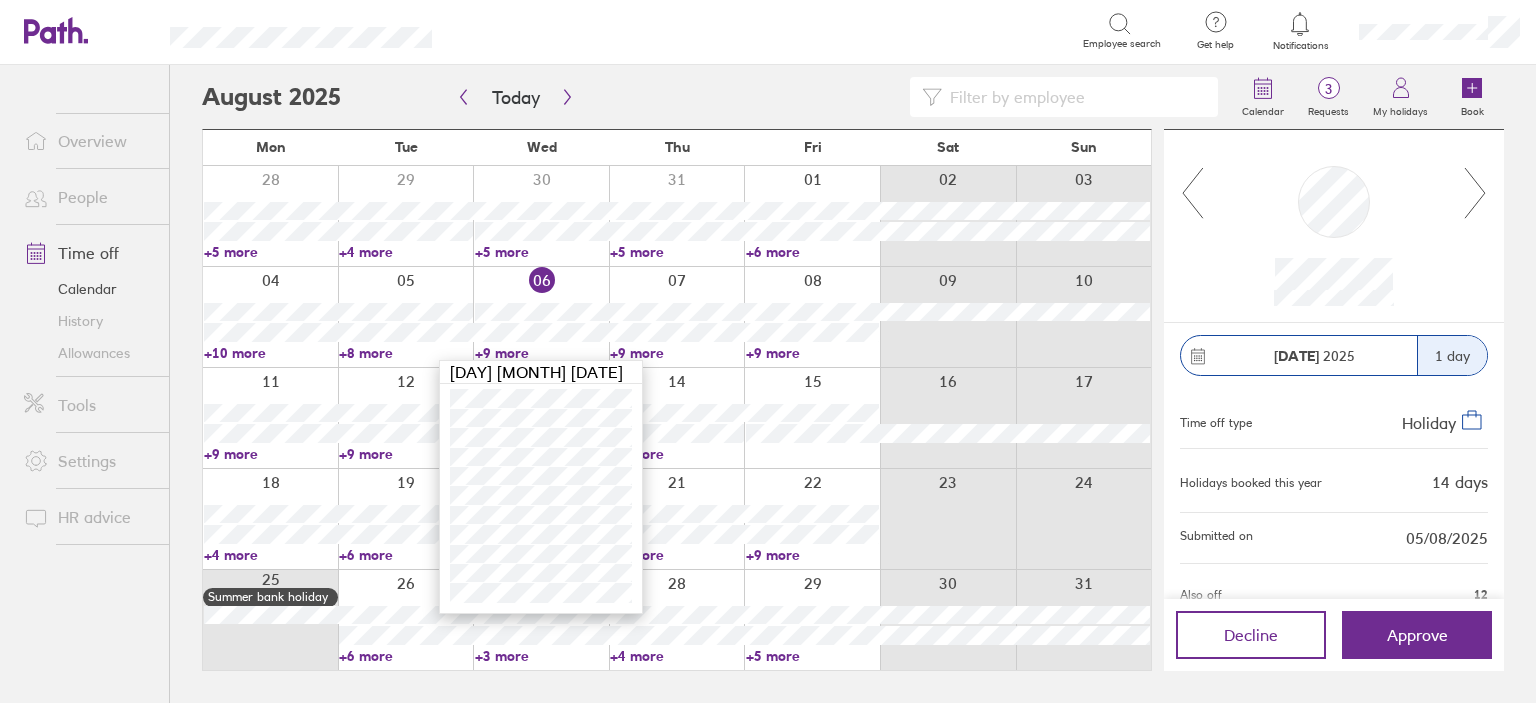 scroll, scrollTop: 0, scrollLeft: 0, axis: both 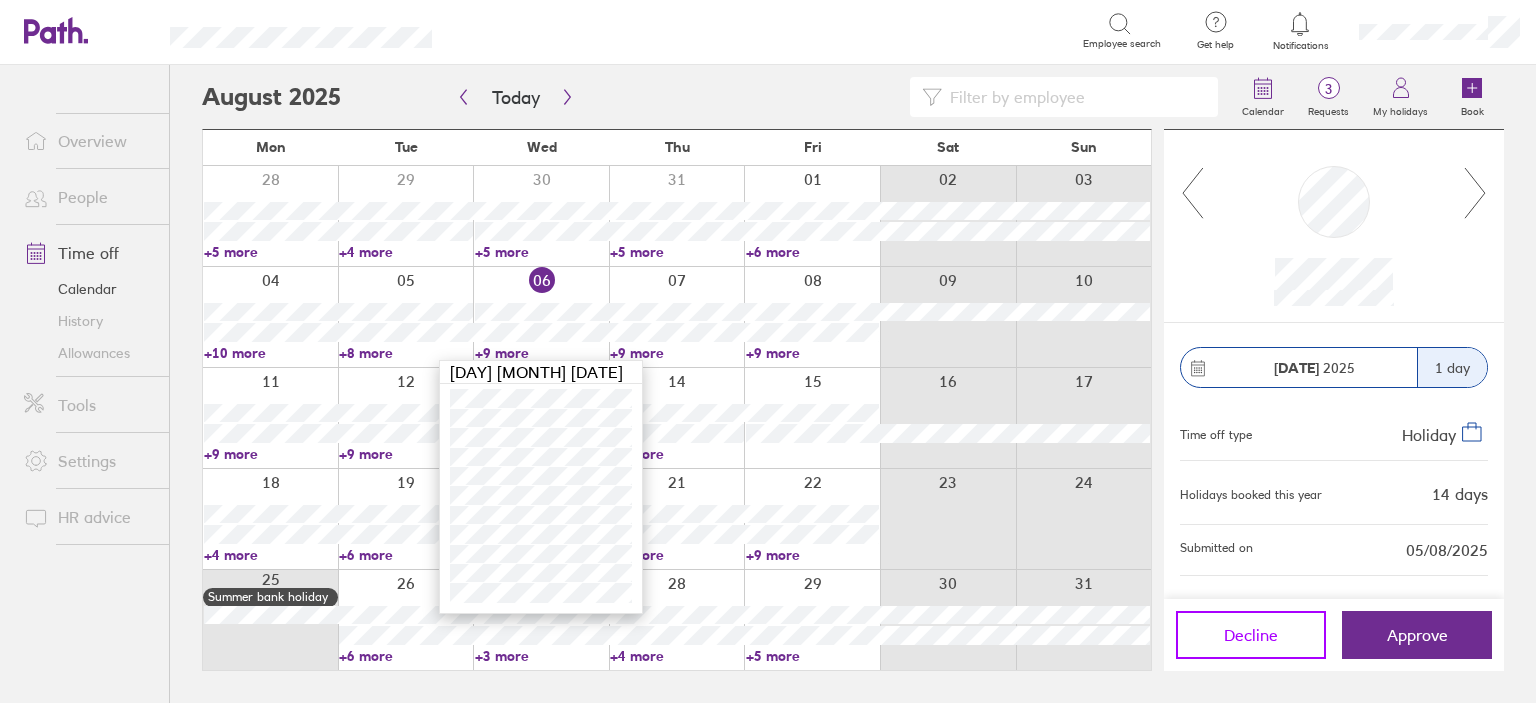 click on "Decline" at bounding box center [1251, 635] 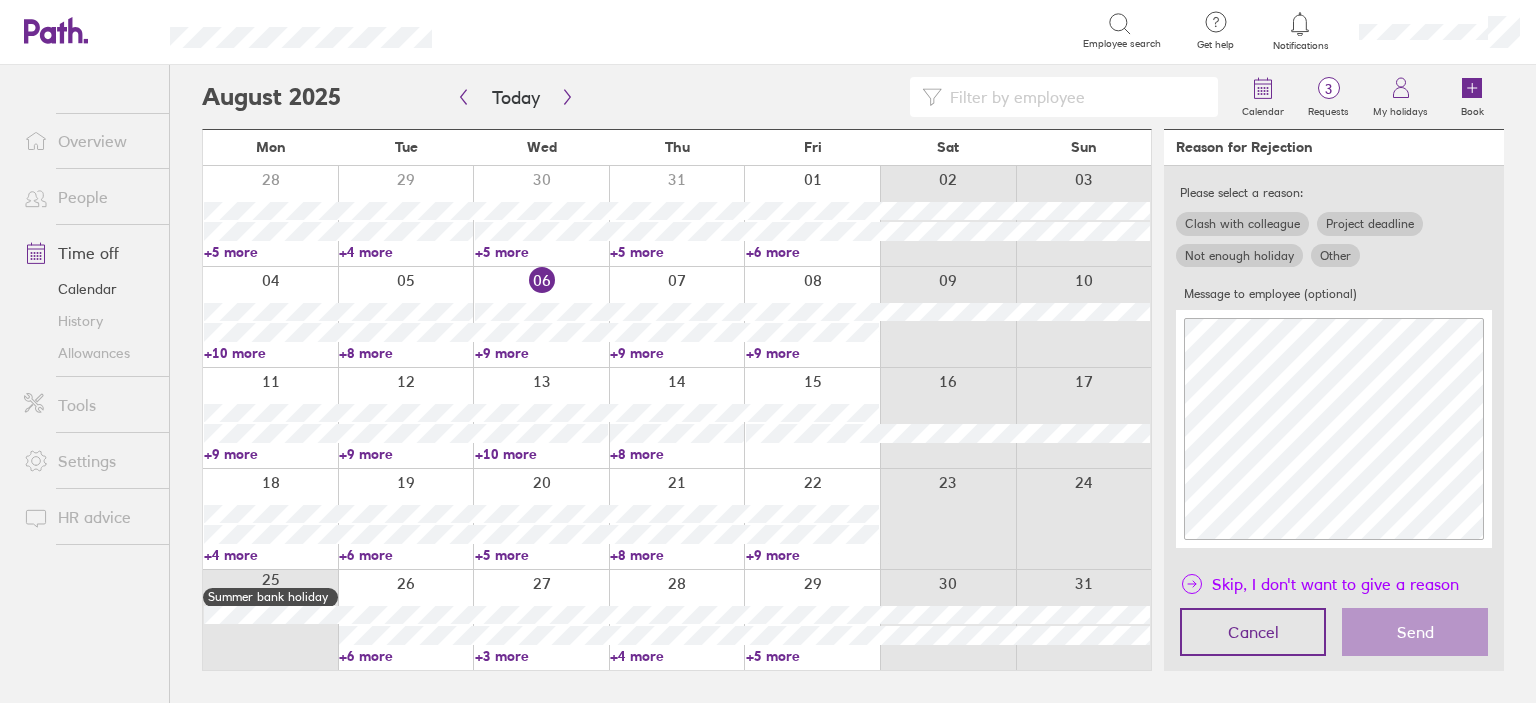 click on "Skip, I don't want to give a reason" at bounding box center [1335, 584] 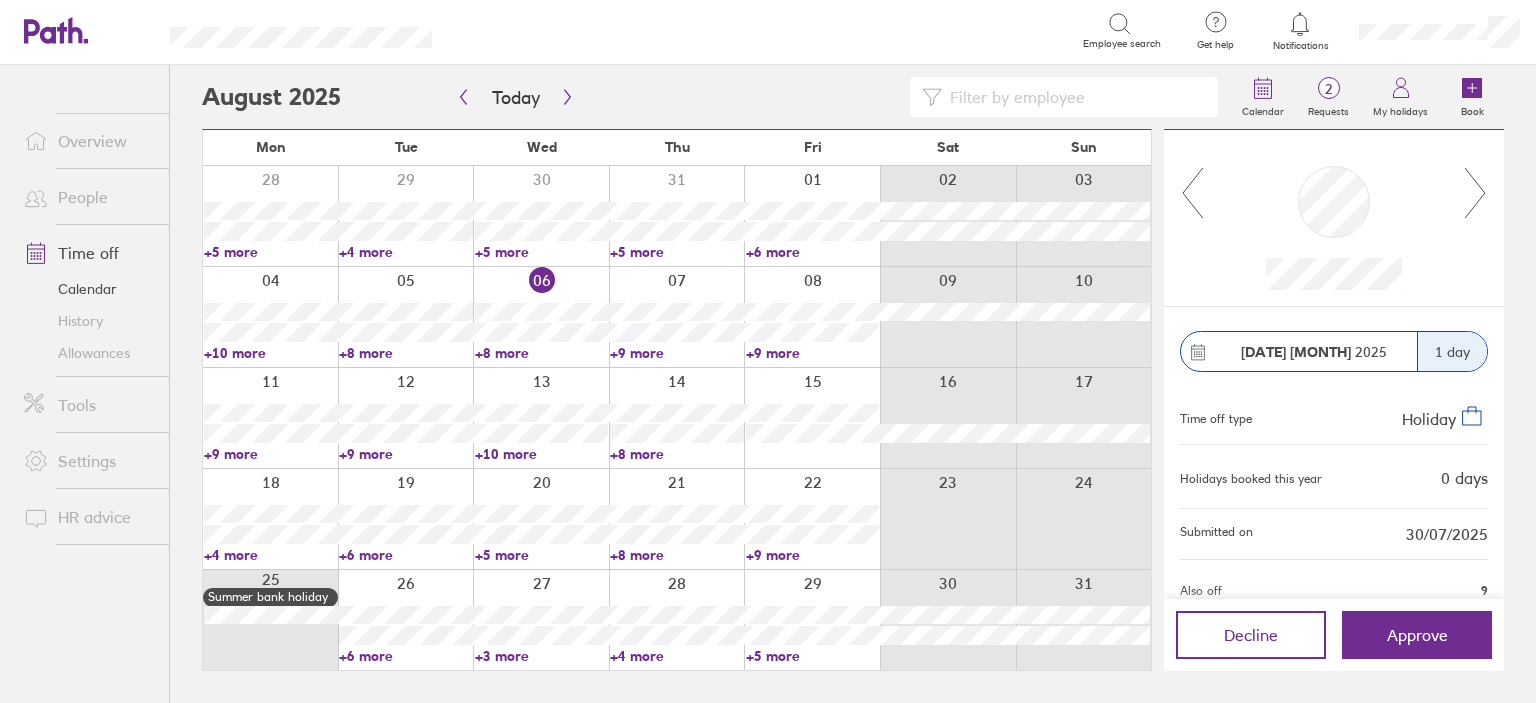 click on "+8 more" at bounding box center (541, 353) 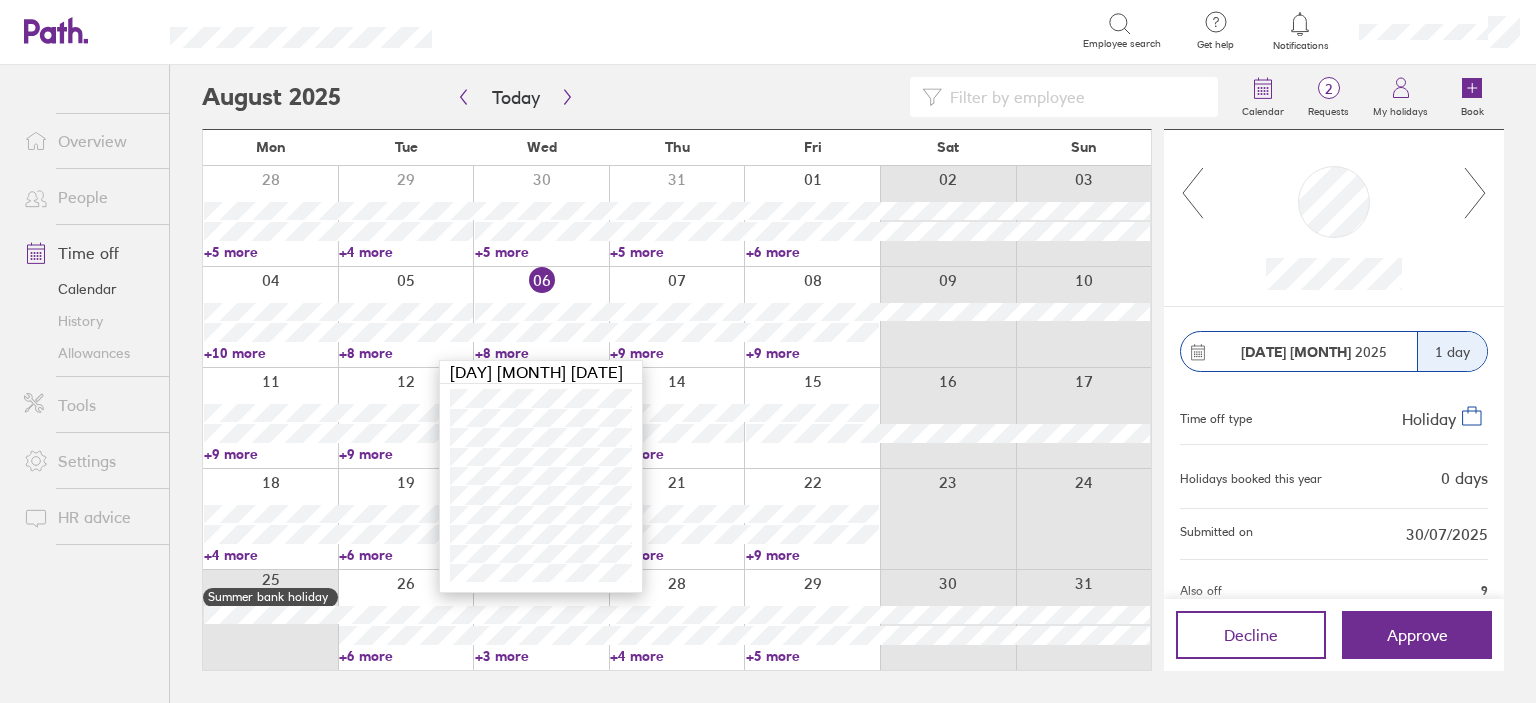 click on "+10 more" at bounding box center [270, 353] 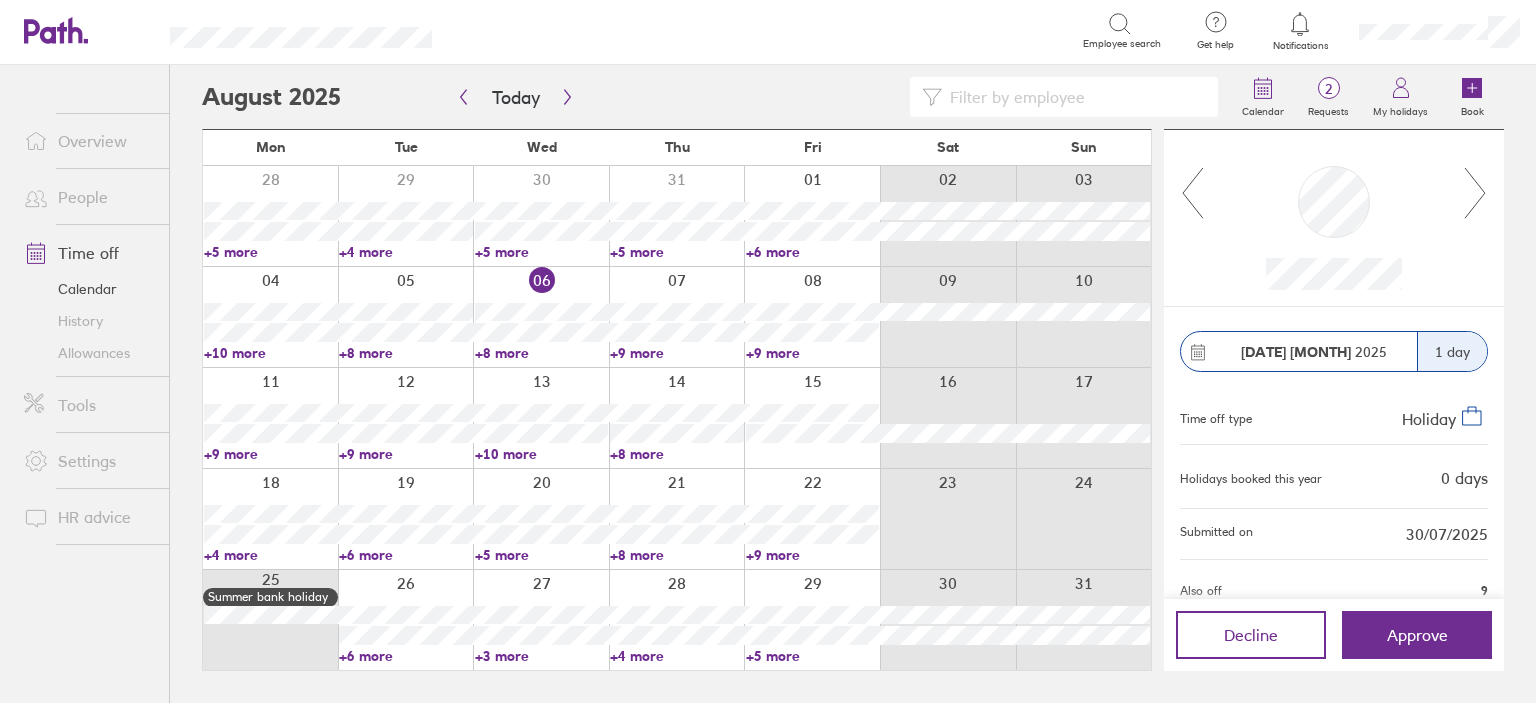 click on "+10 more" at bounding box center (270, 353) 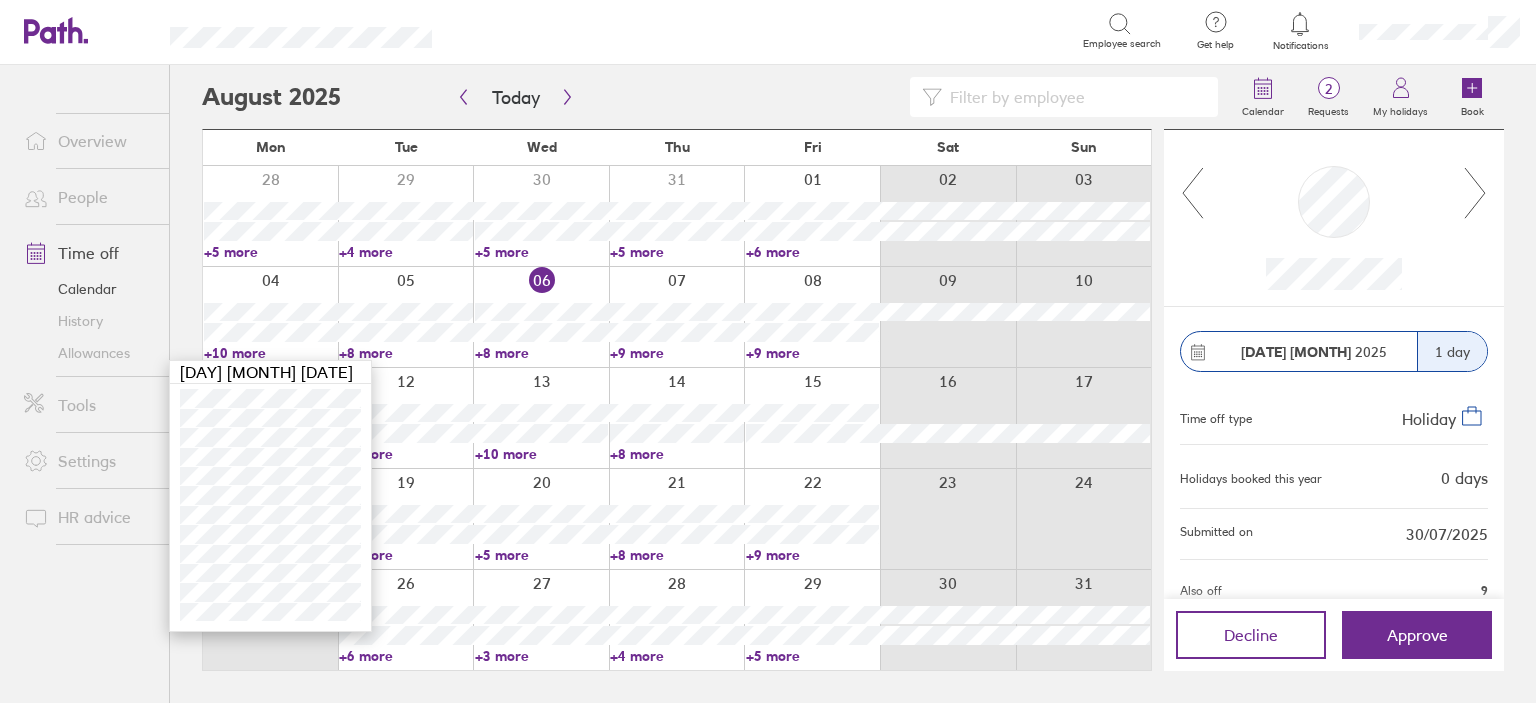 click on "+8 more" at bounding box center [405, 353] 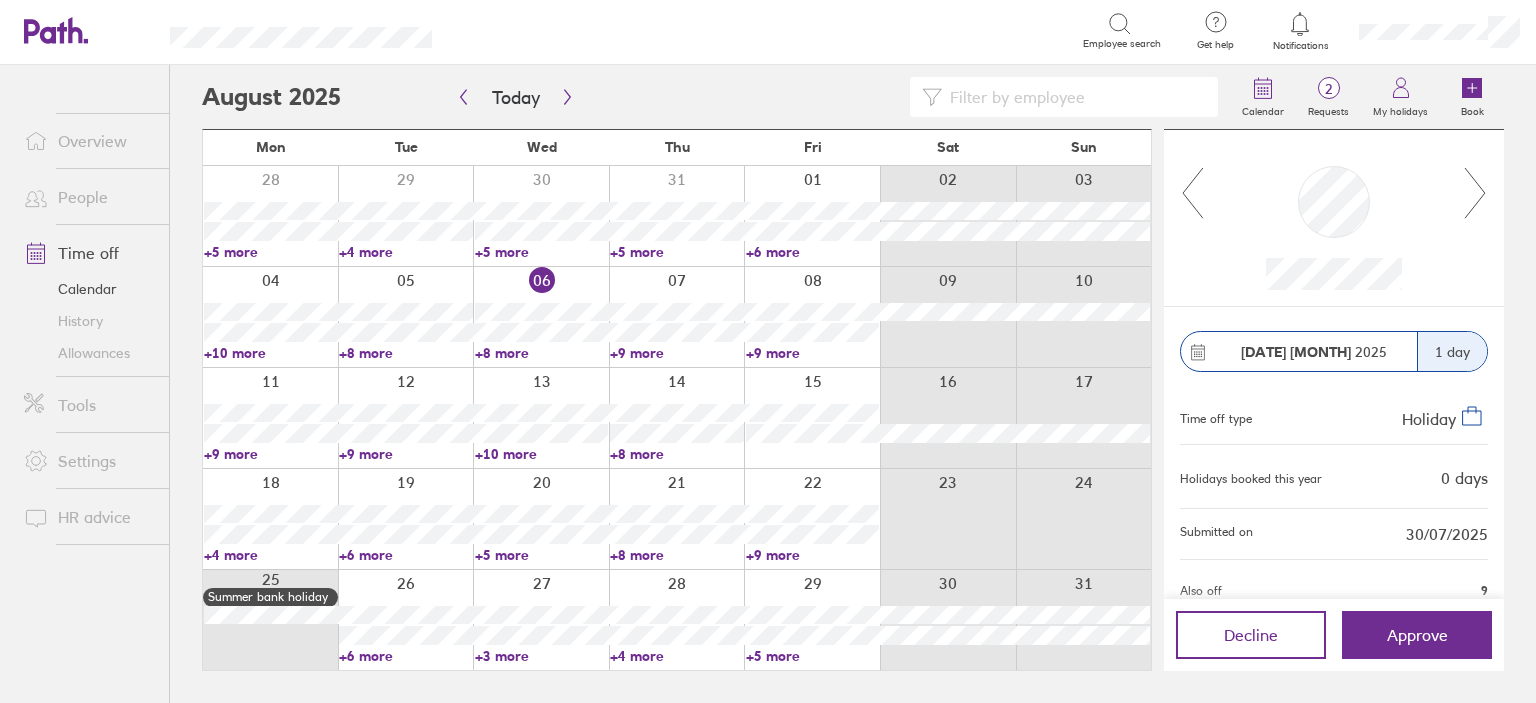 click on "+8 more" at bounding box center (405, 353) 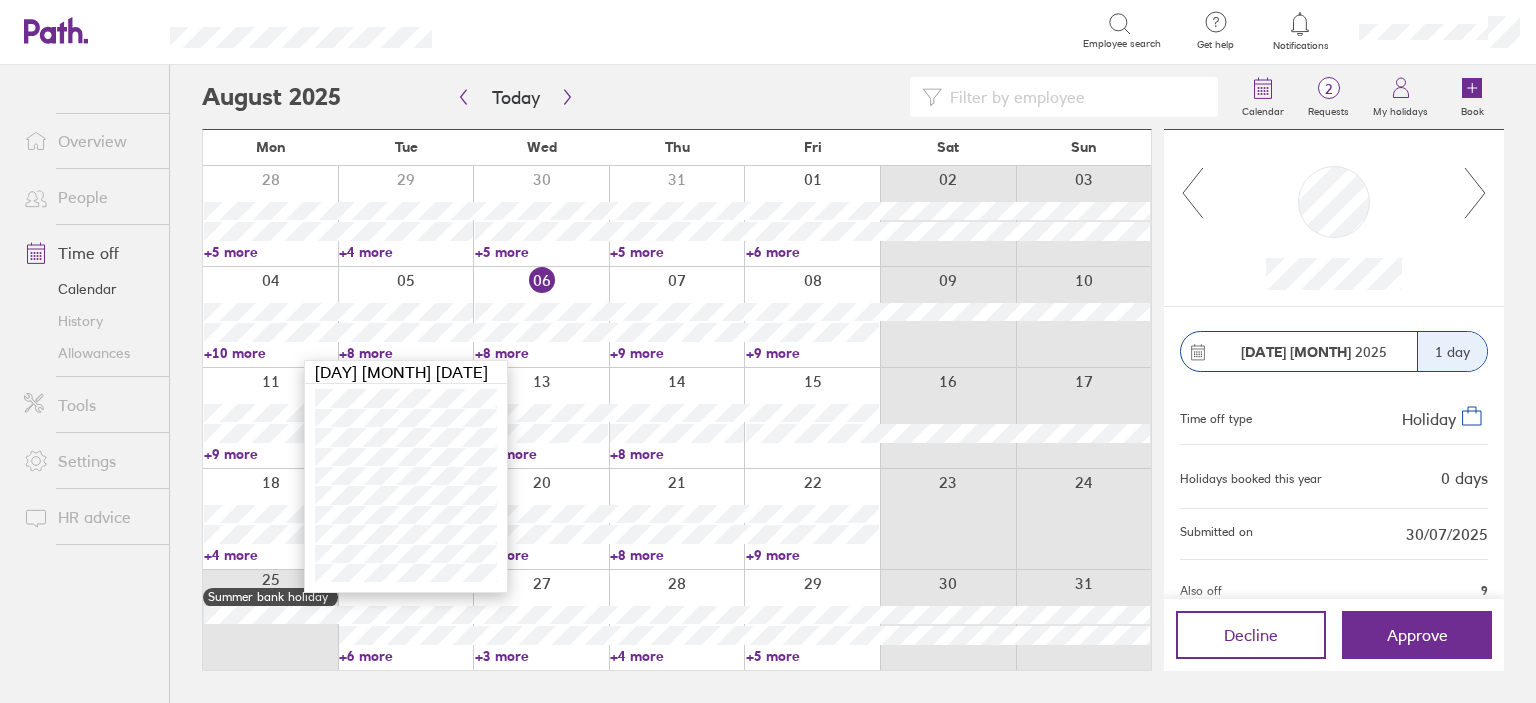 click on "+5 more" at bounding box center (270, 252) 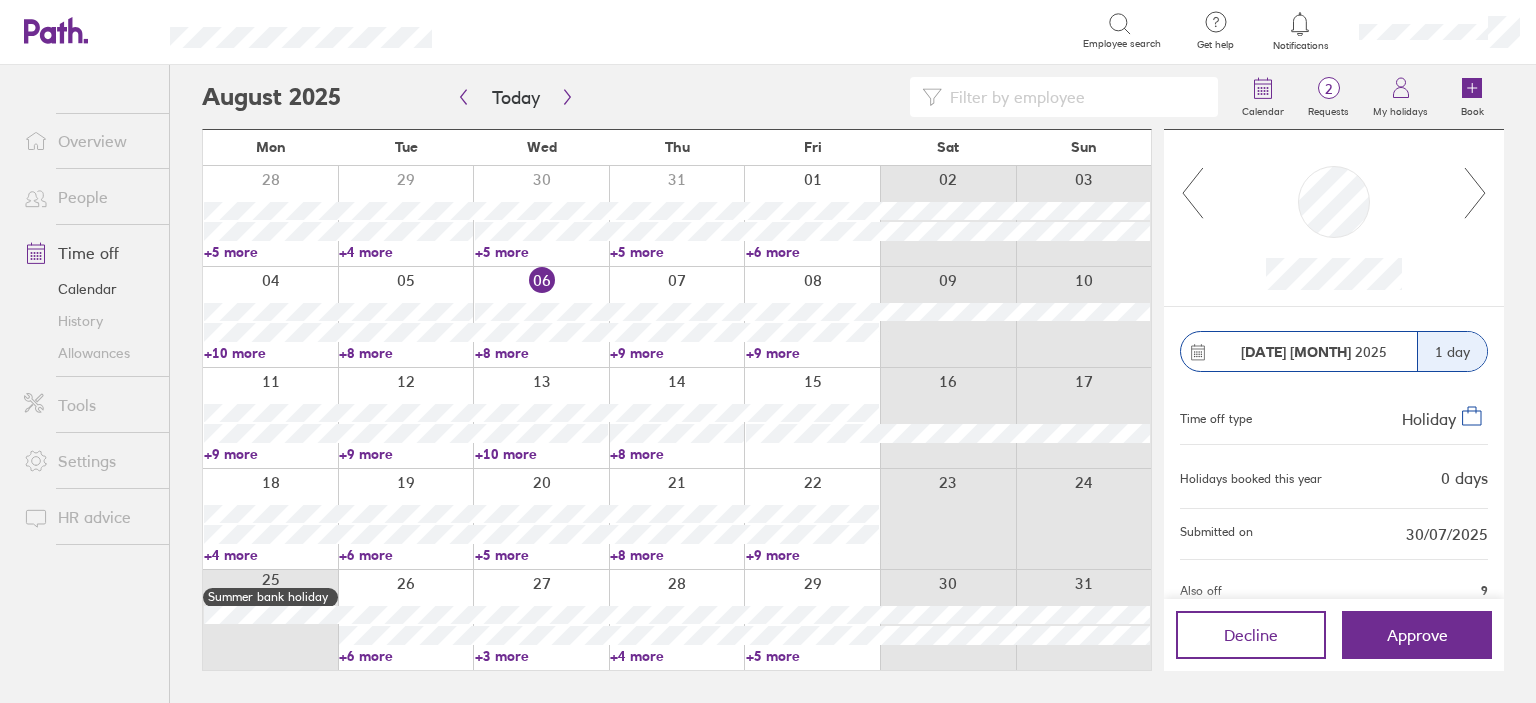 click on "+5 more" at bounding box center (270, 252) 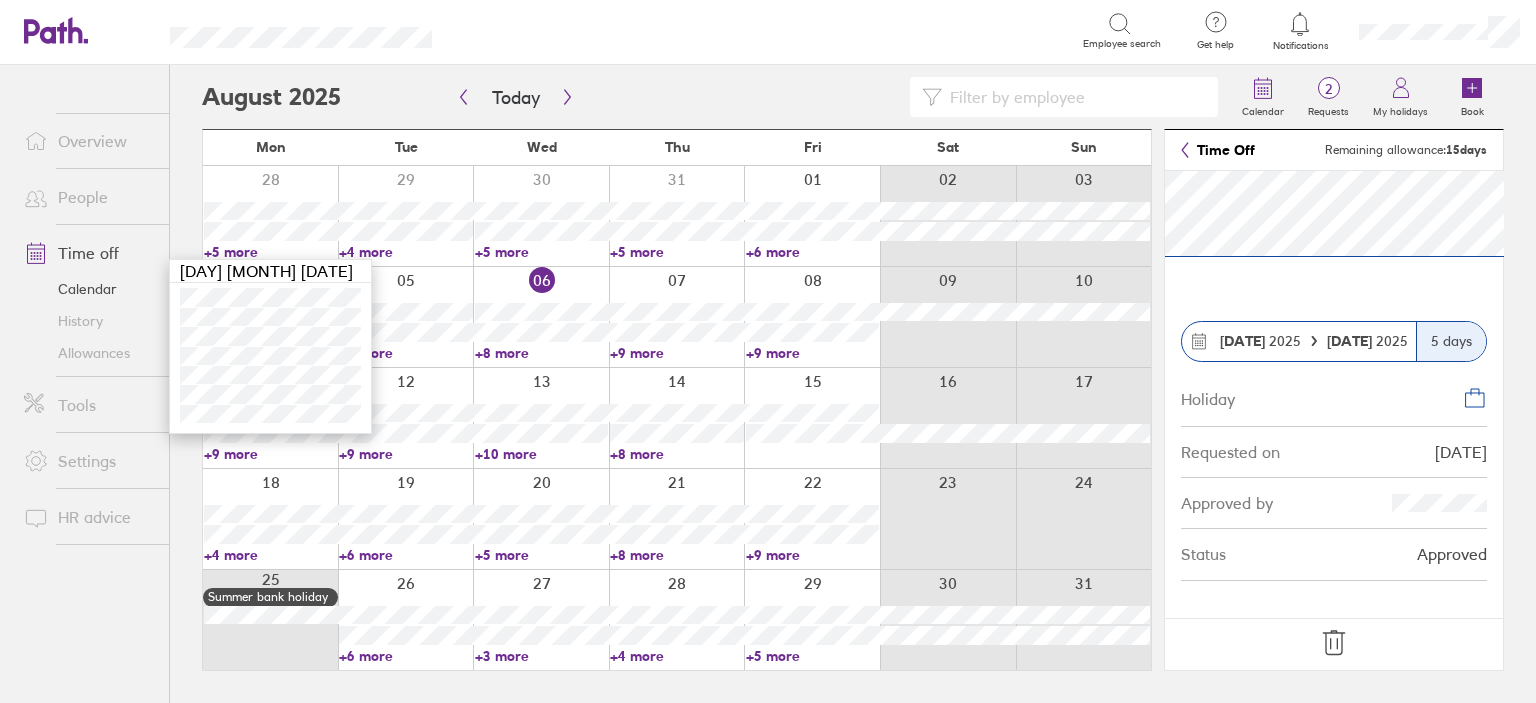 click on "+5 more" at bounding box center (676, 252) 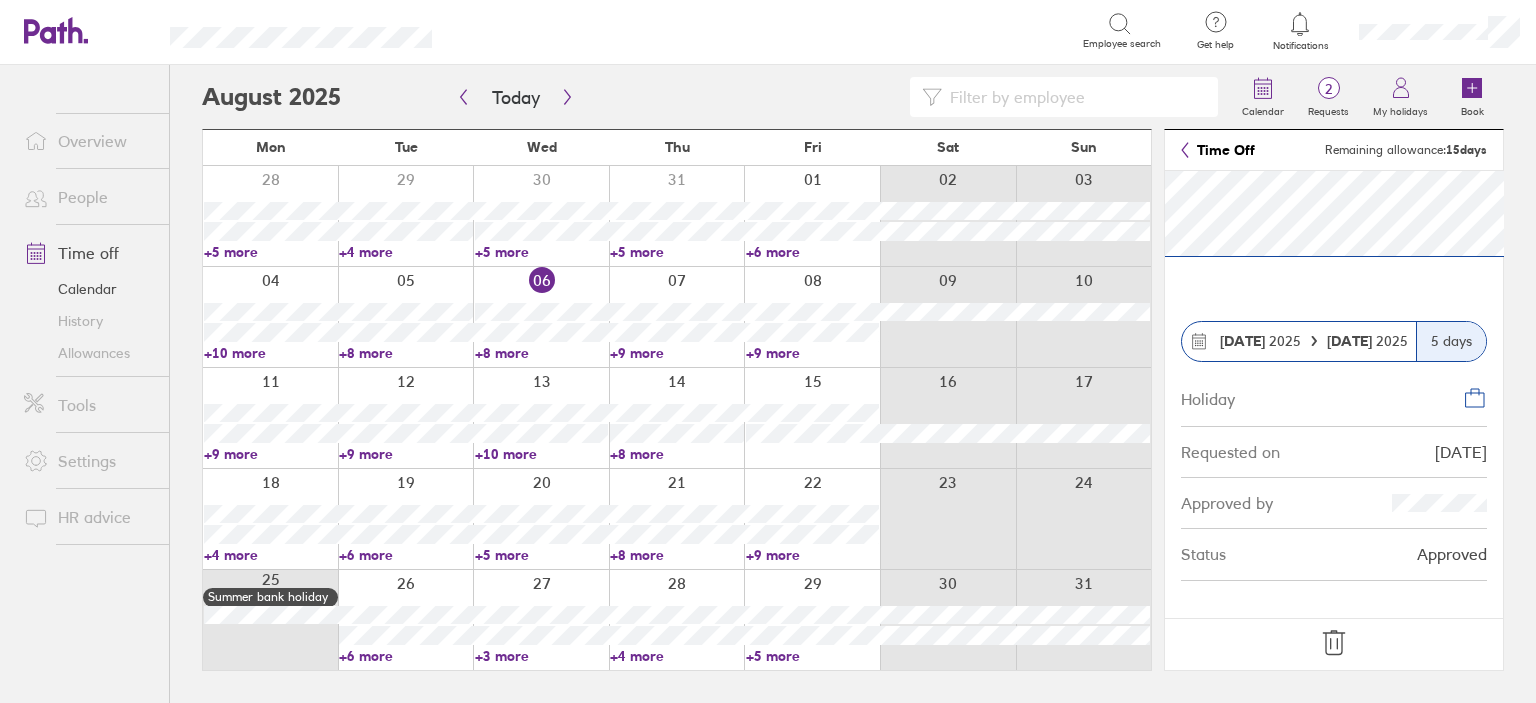 click on "+5 more" at bounding box center [676, 252] 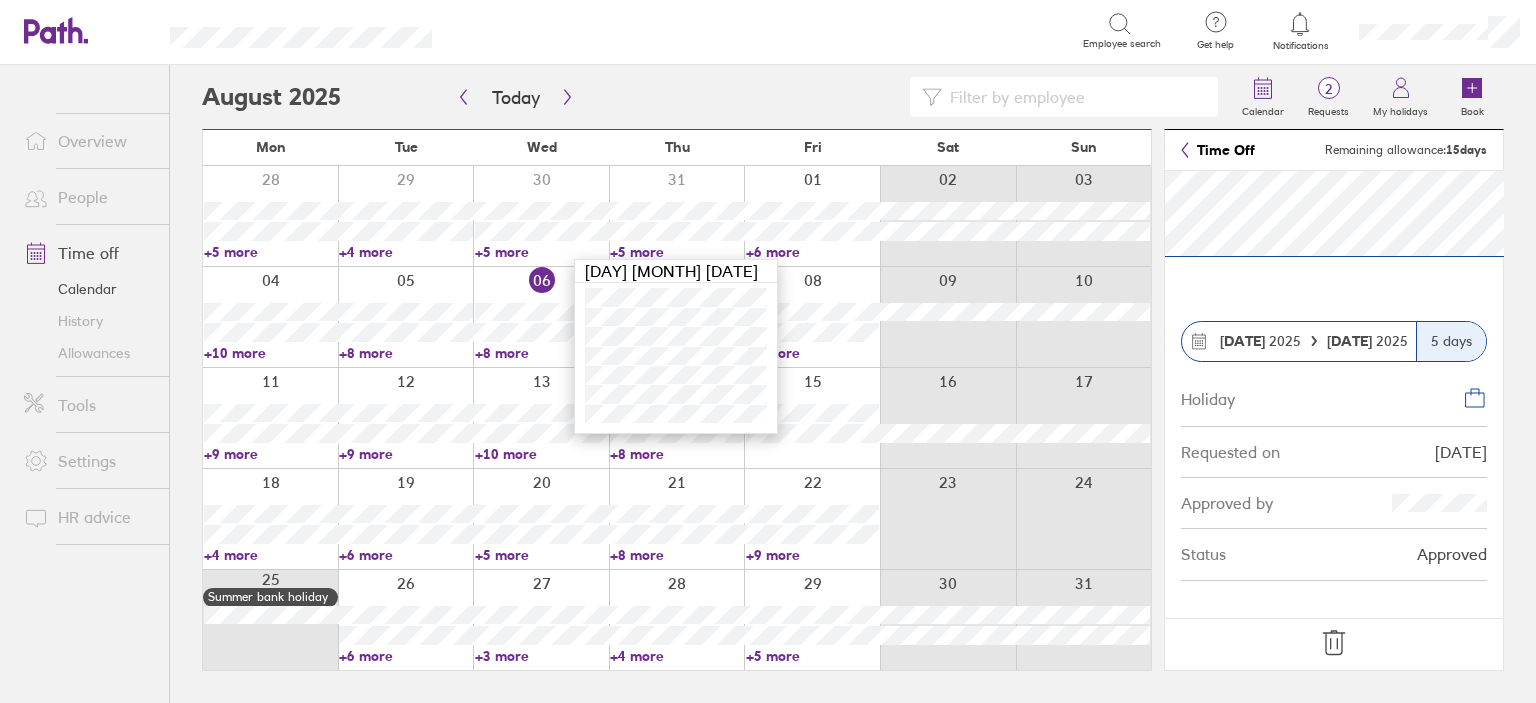 click on "+6 more" at bounding box center (812, 252) 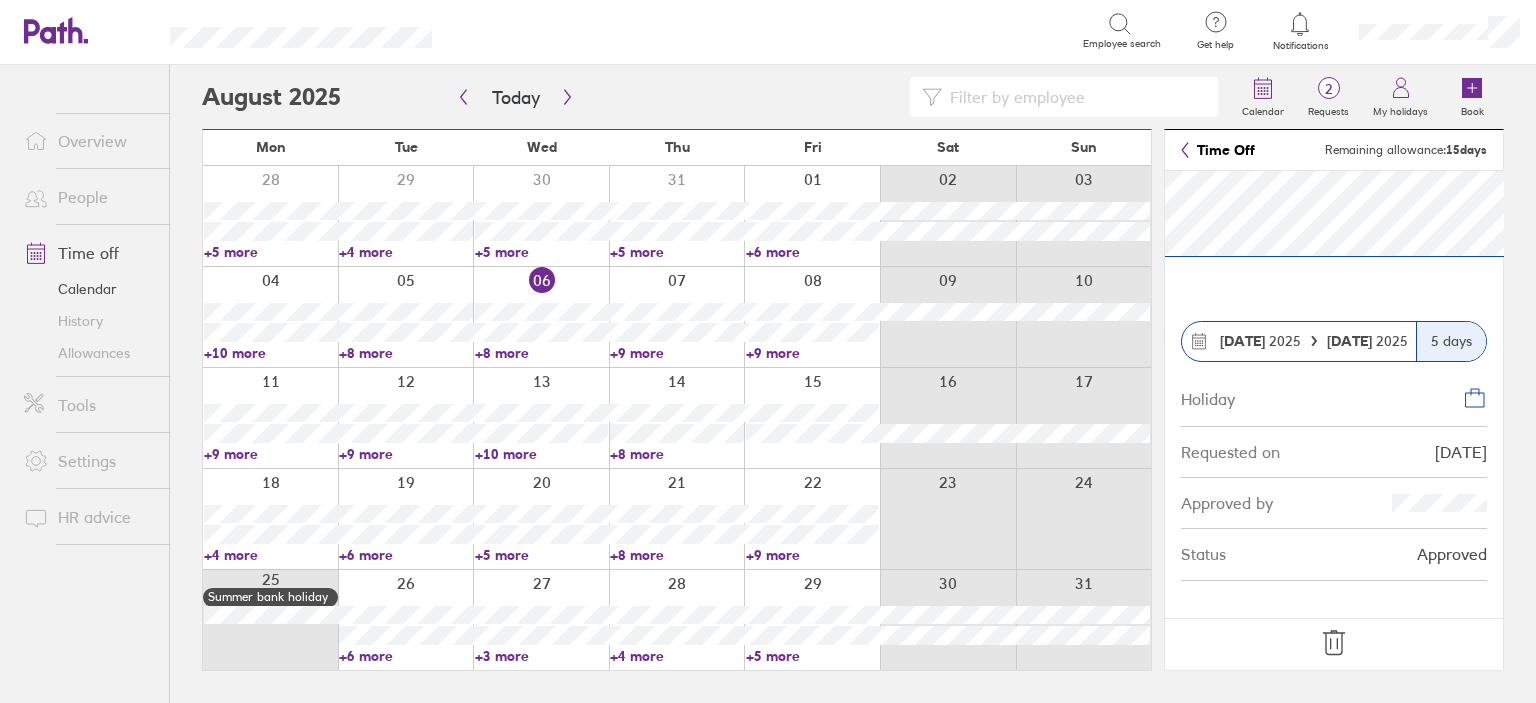 click on "+6 more" at bounding box center (812, 252) 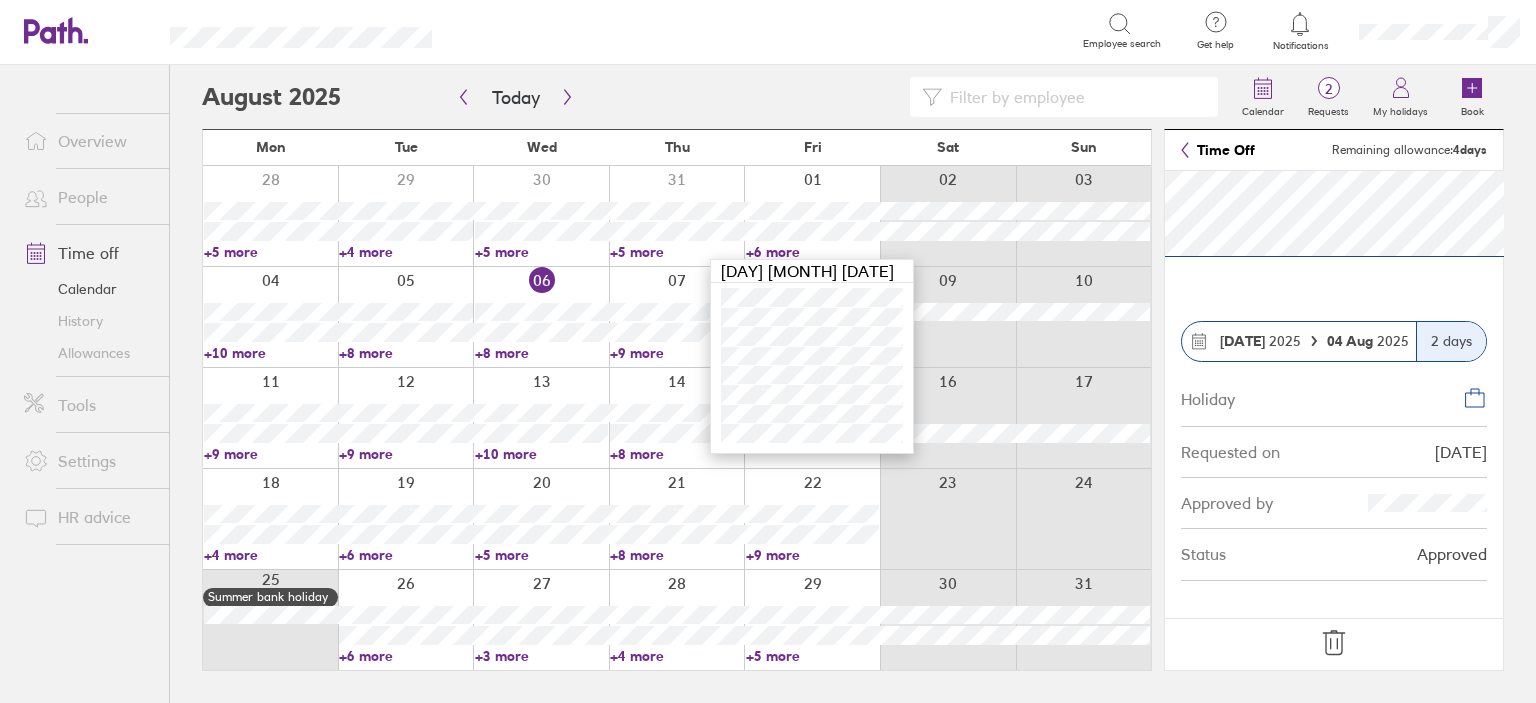 click on "+5 more" at bounding box center [270, 252] 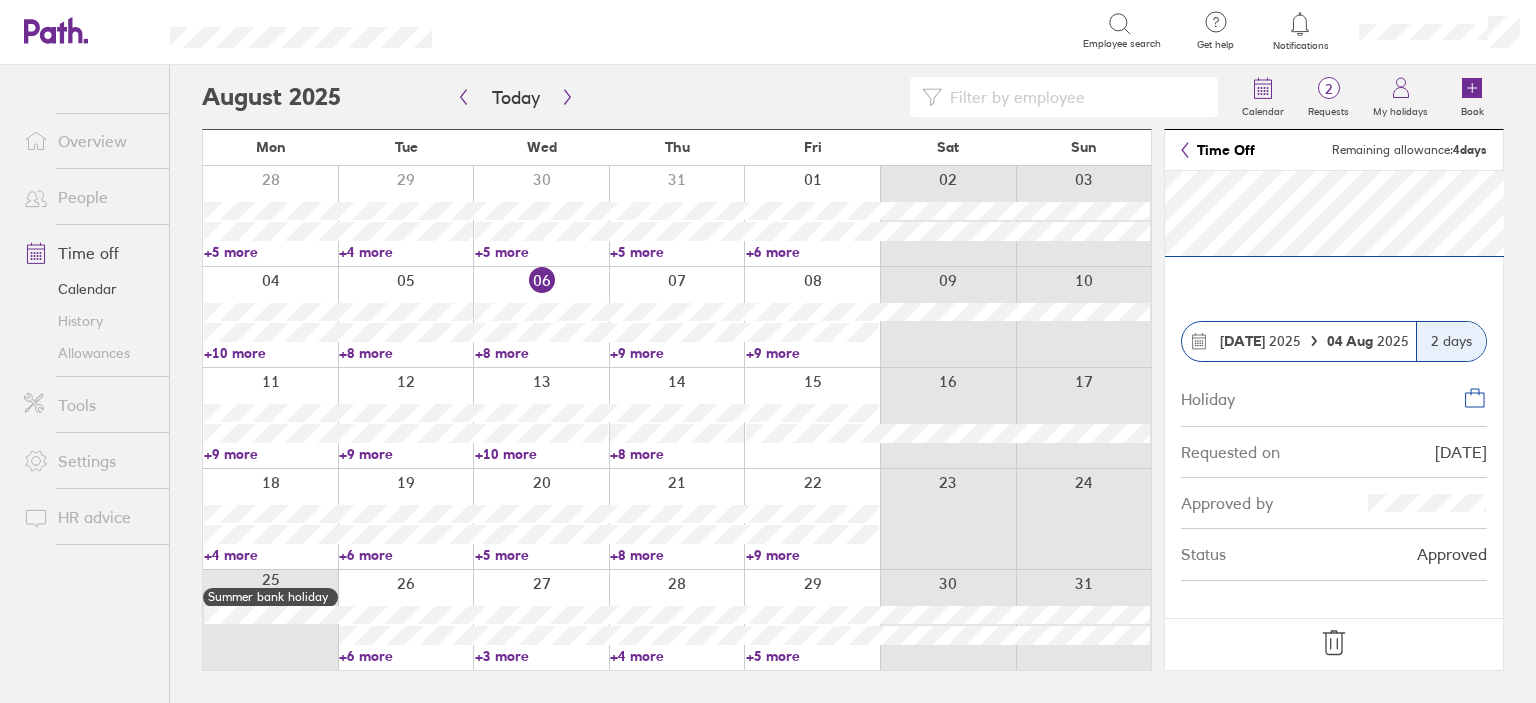 click on "+5 more" at bounding box center (270, 252) 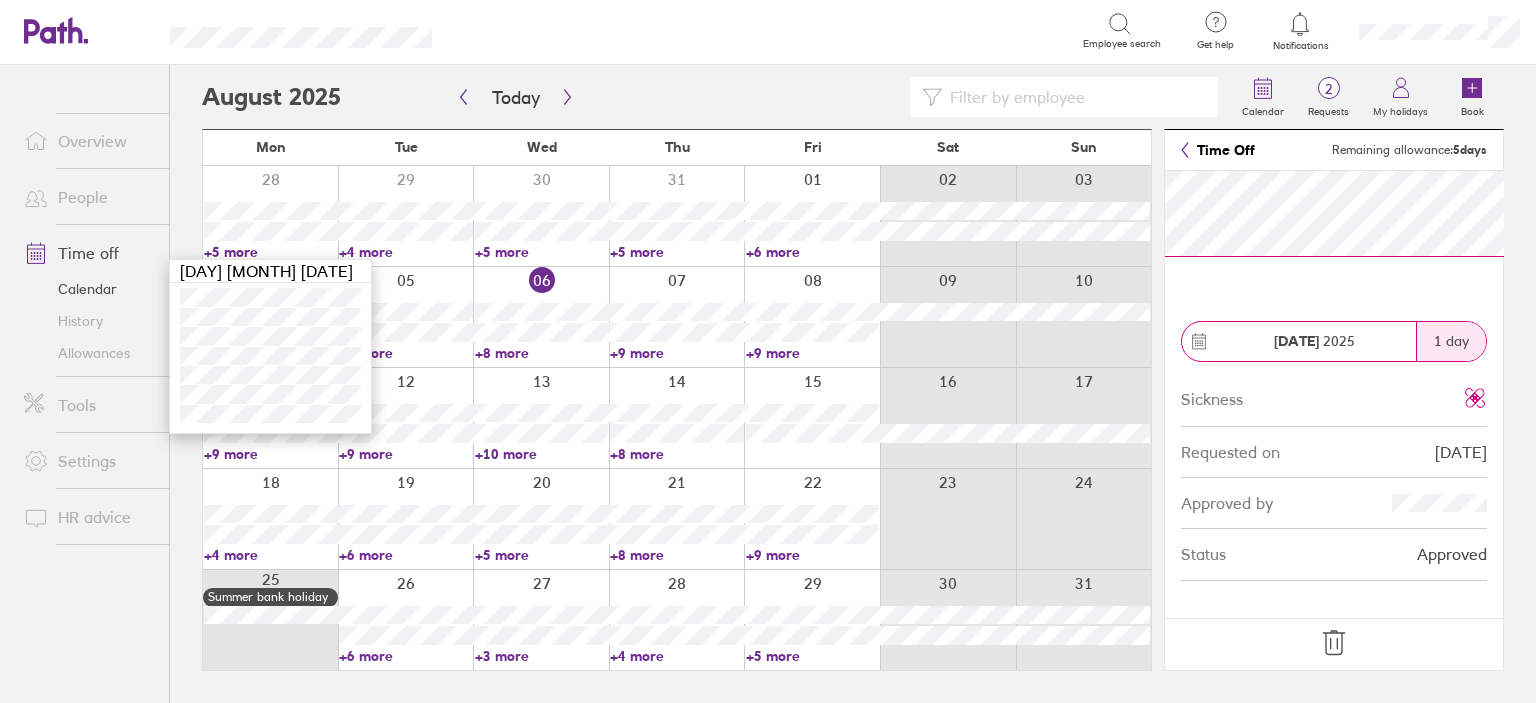 click on "+6 more" at bounding box center (812, 252) 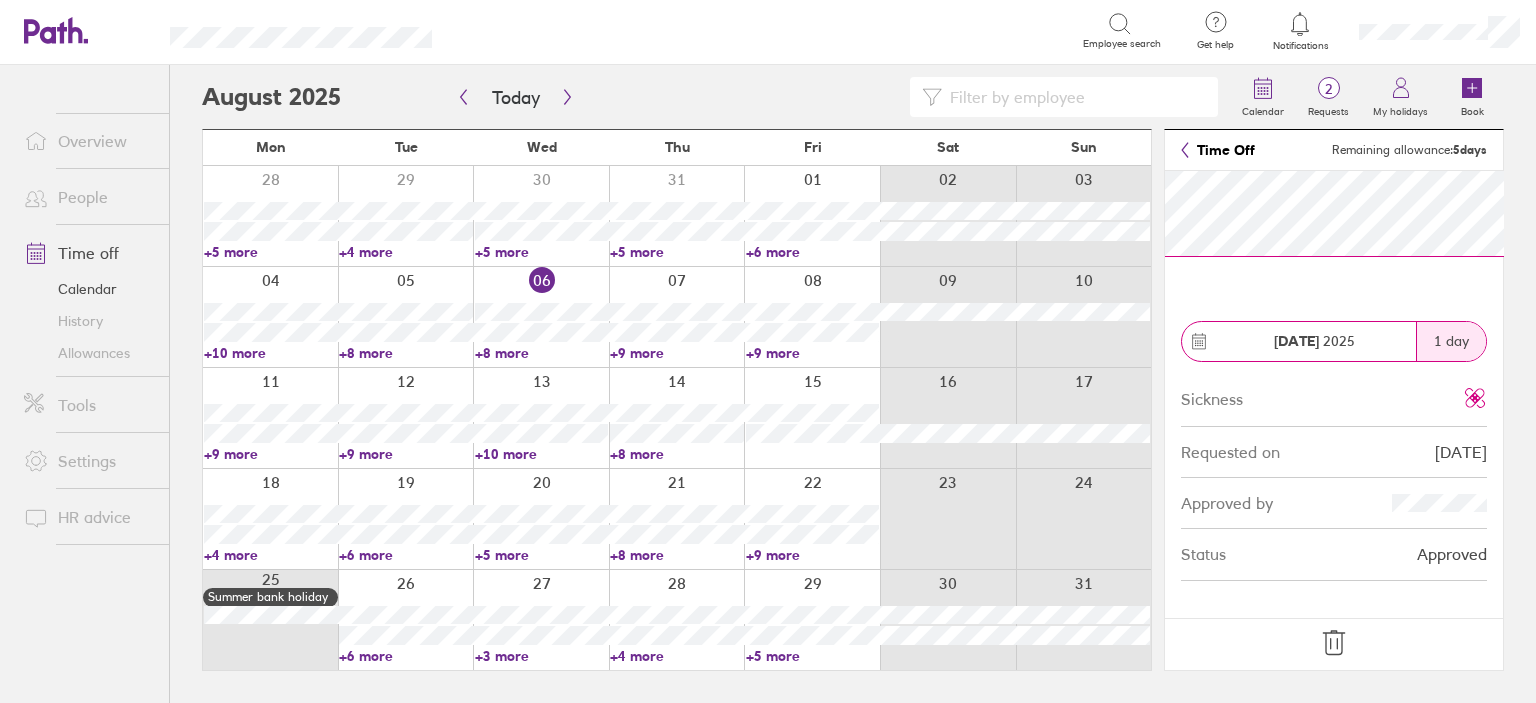 click on "+6 more" at bounding box center [812, 252] 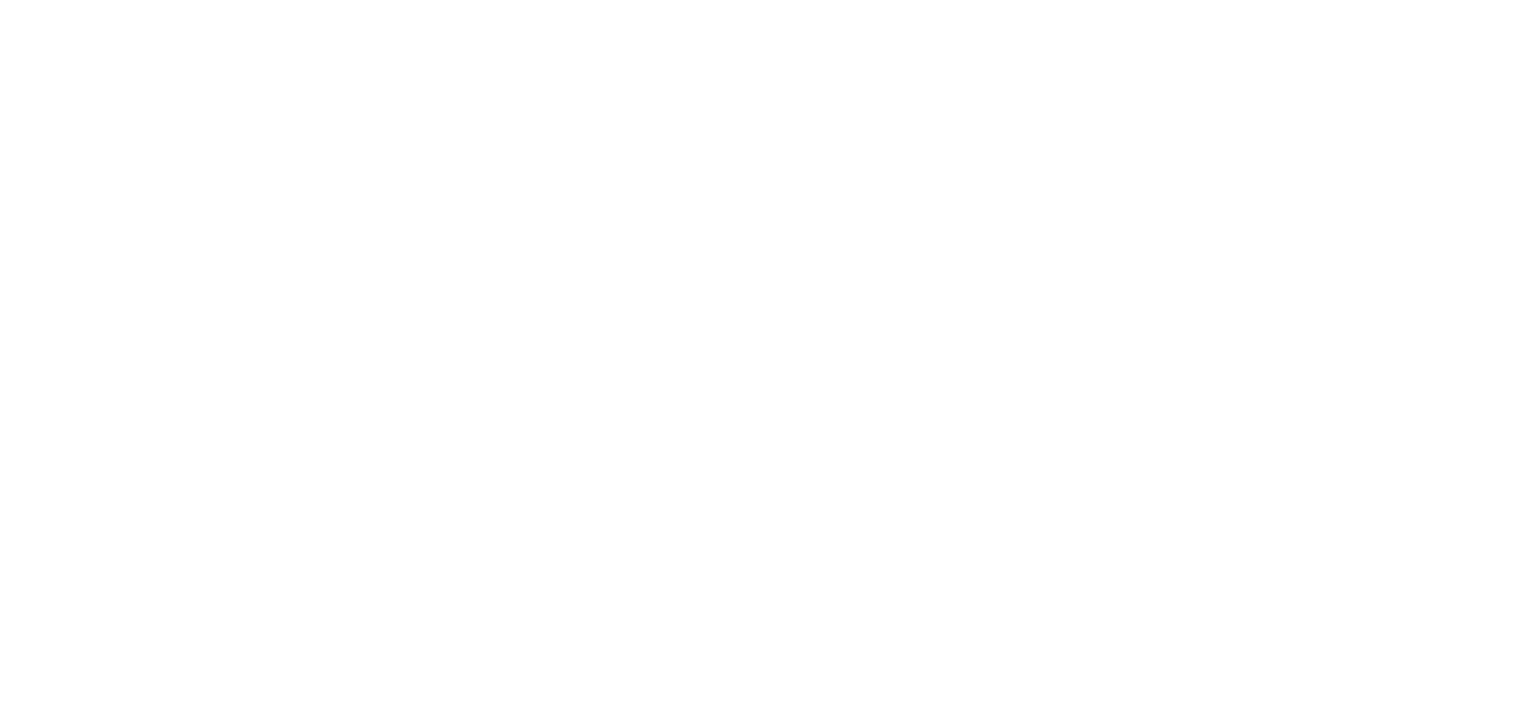scroll, scrollTop: 0, scrollLeft: 0, axis: both 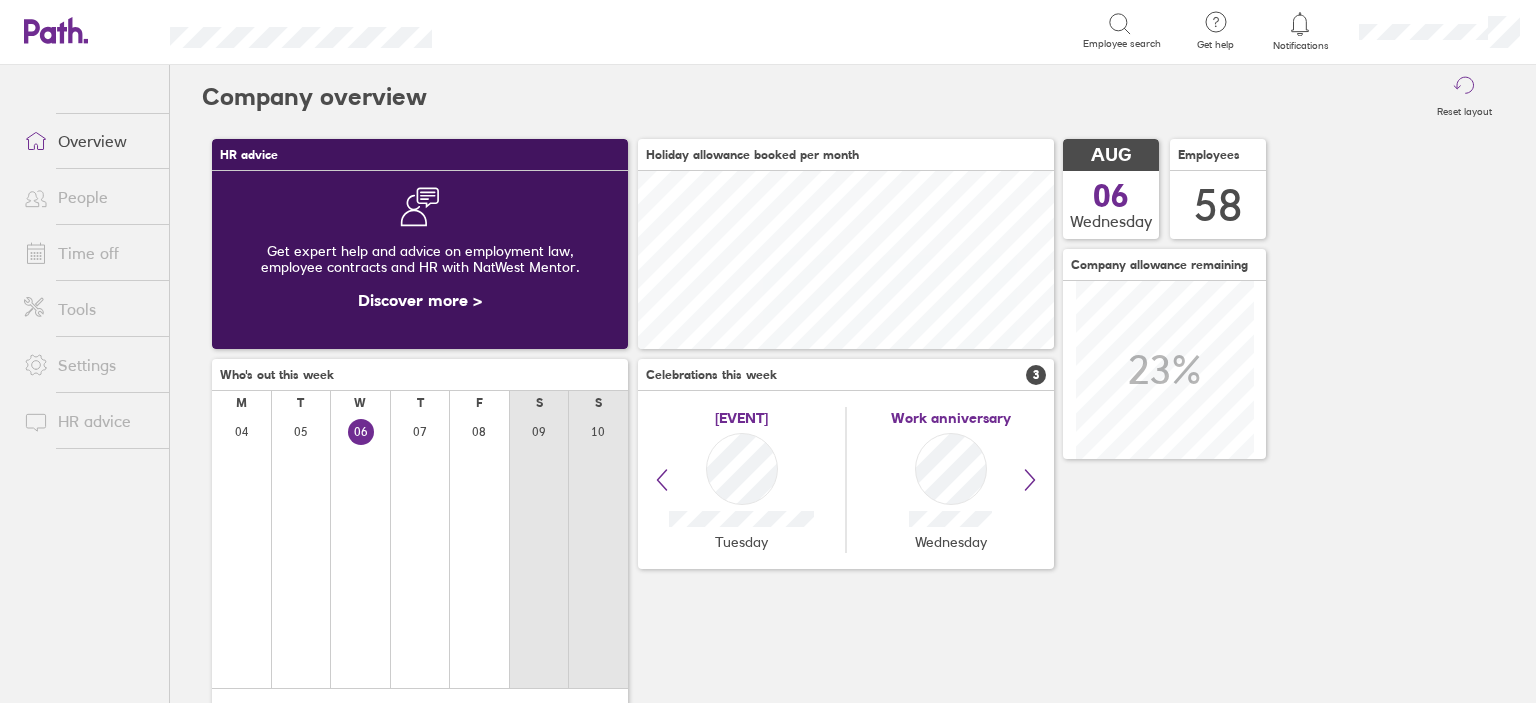 click on "Time off" at bounding box center (88, 253) 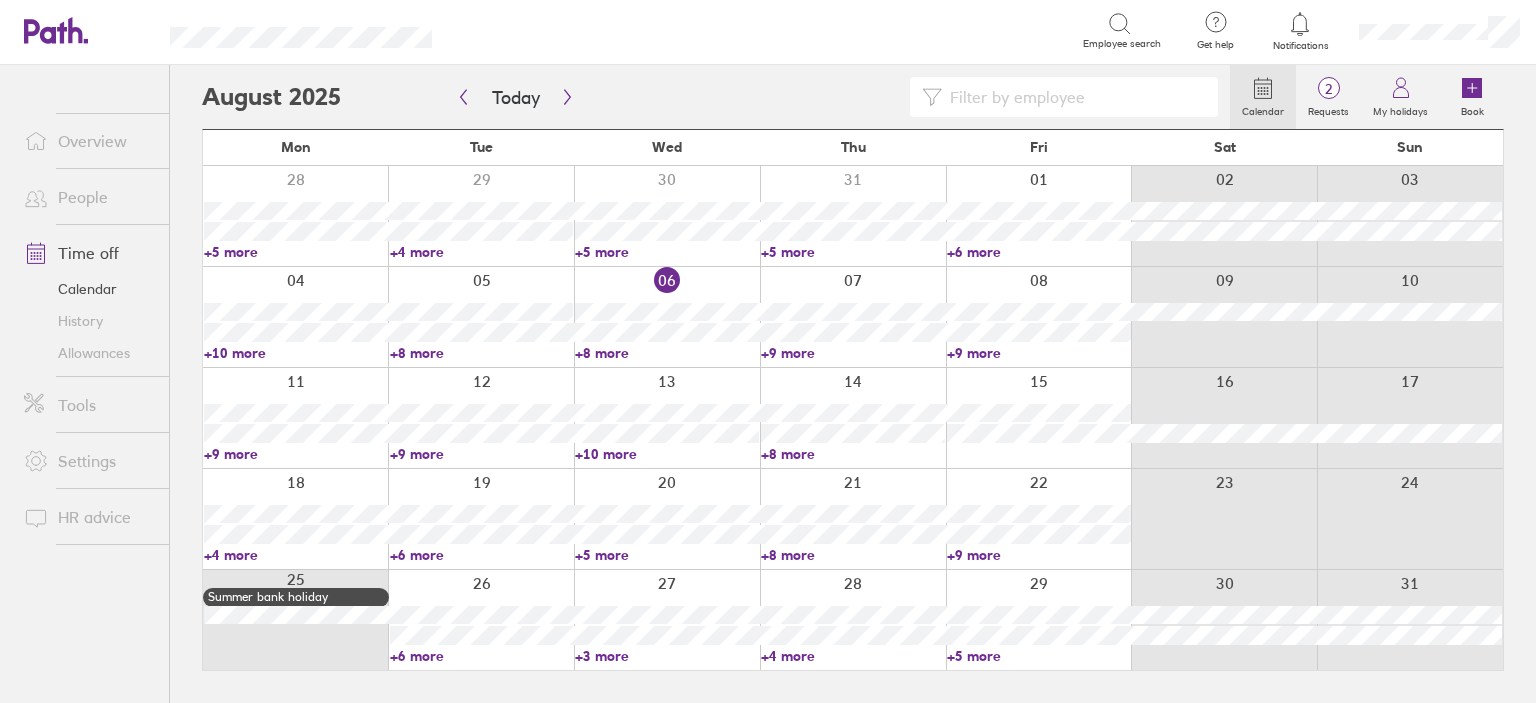 click on "+4 more" at bounding box center [482, 252] 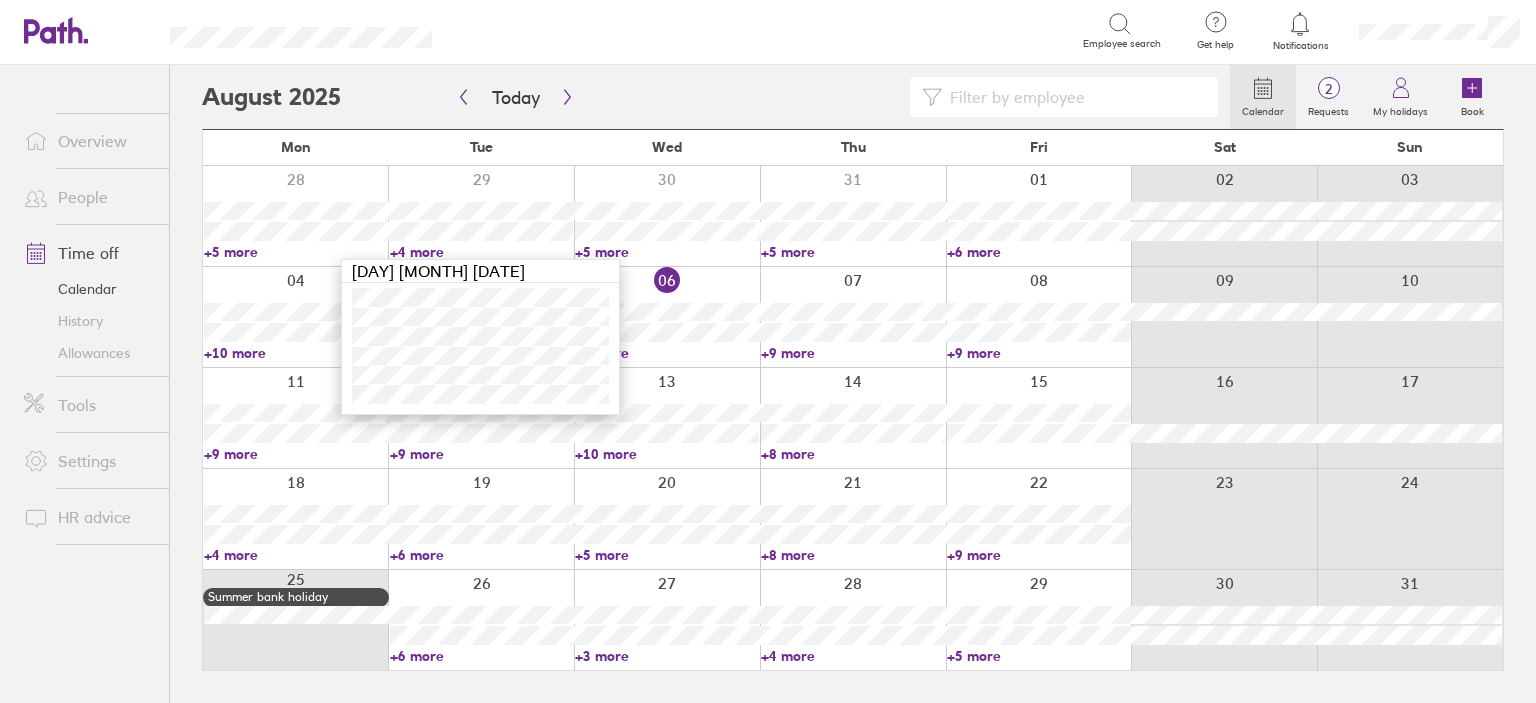 click on "+5 more" at bounding box center [296, 252] 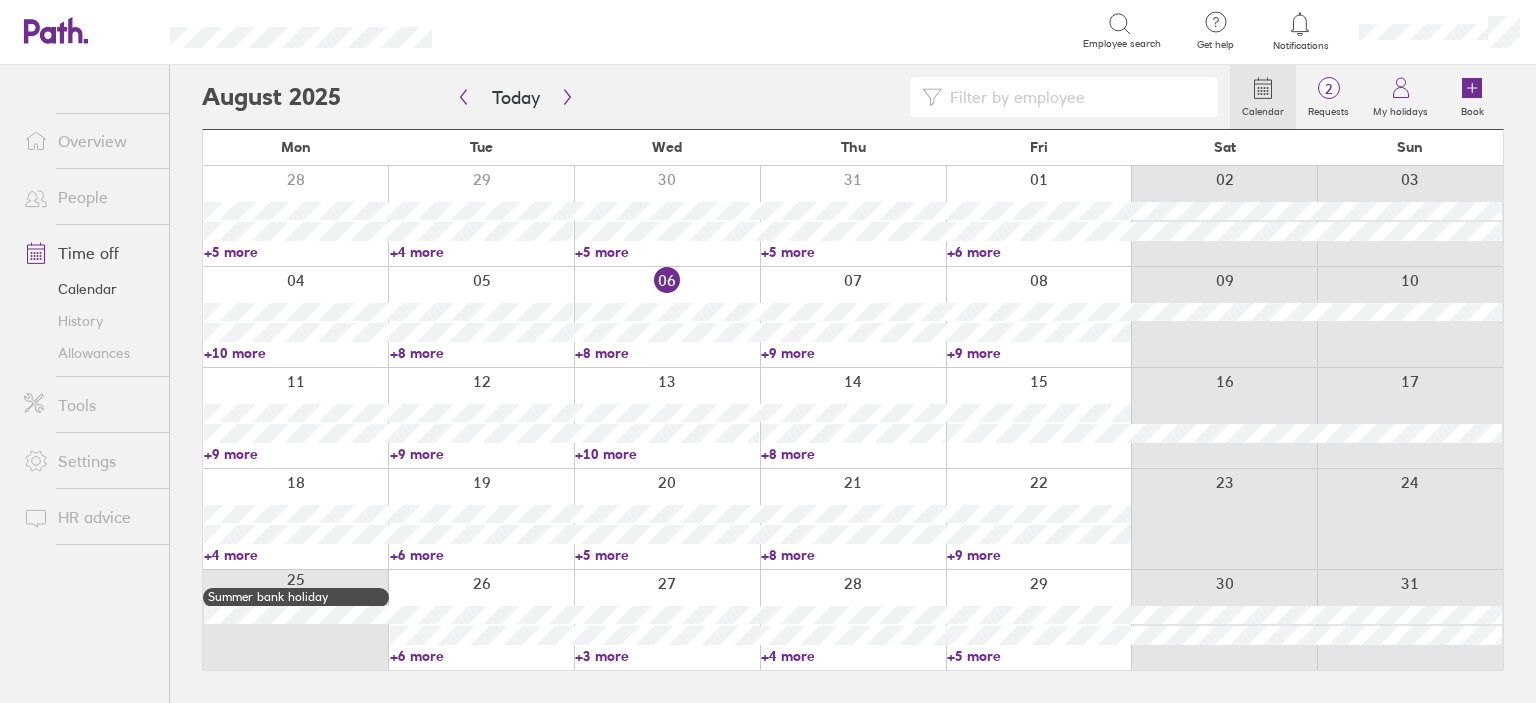 click on "+5 more" at bounding box center (296, 252) 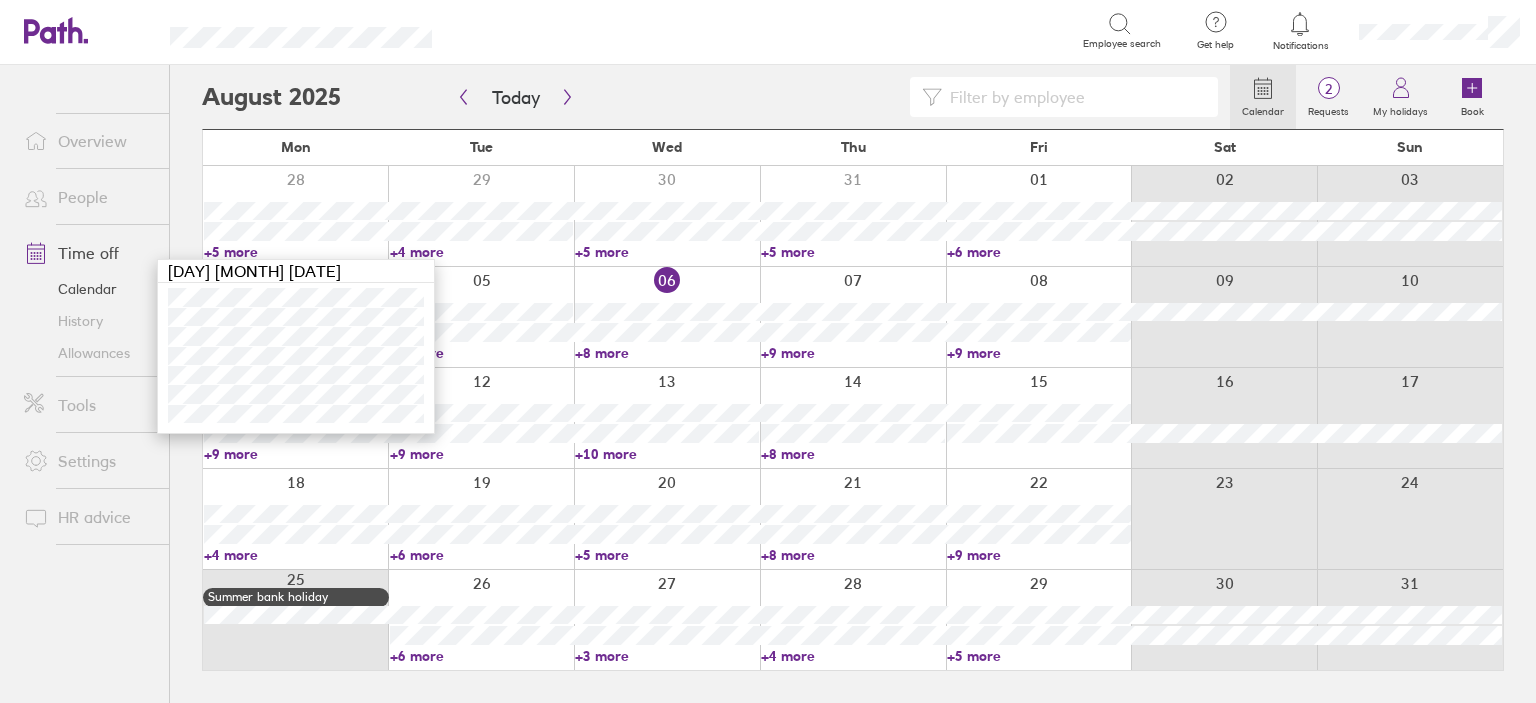 click on "+5 more" at bounding box center [667, 252] 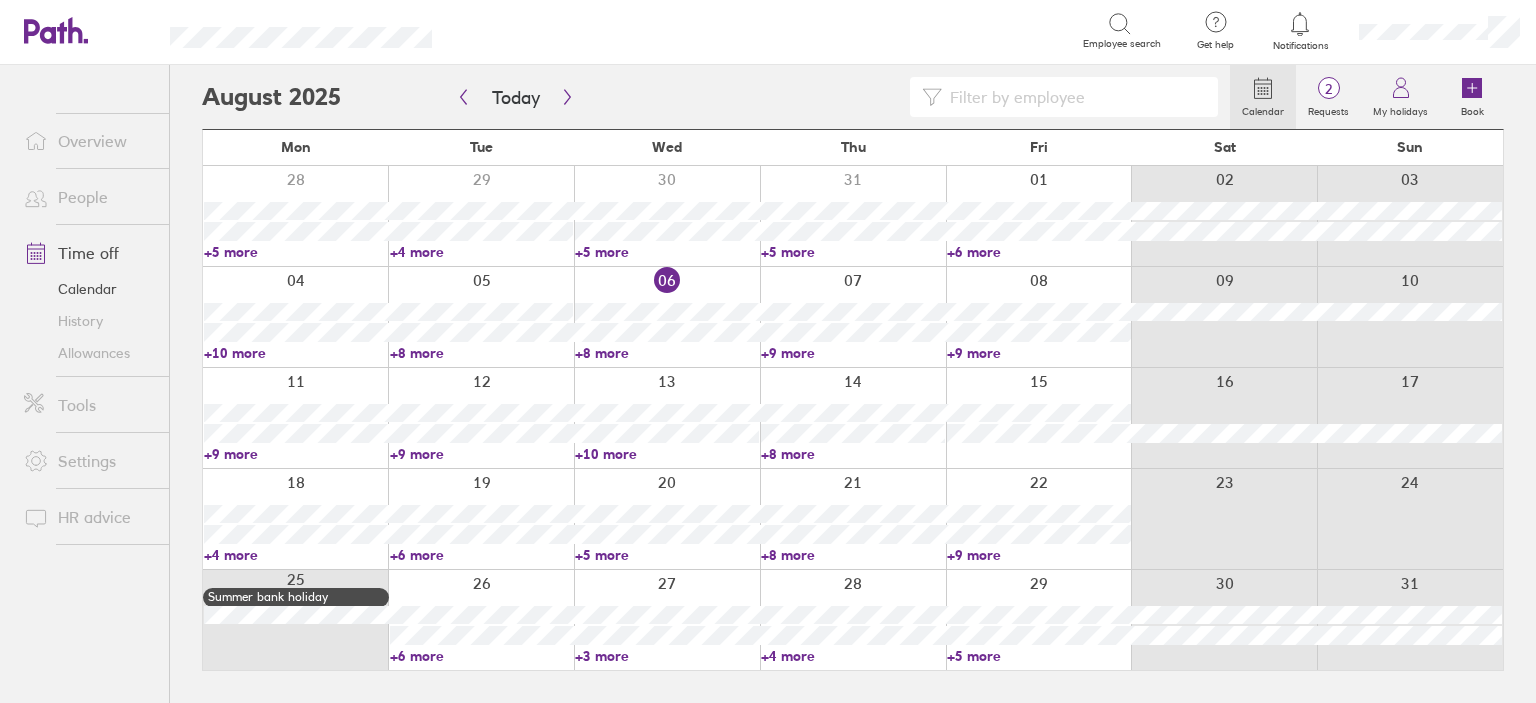 click on "+5 more" at bounding box center (667, 252) 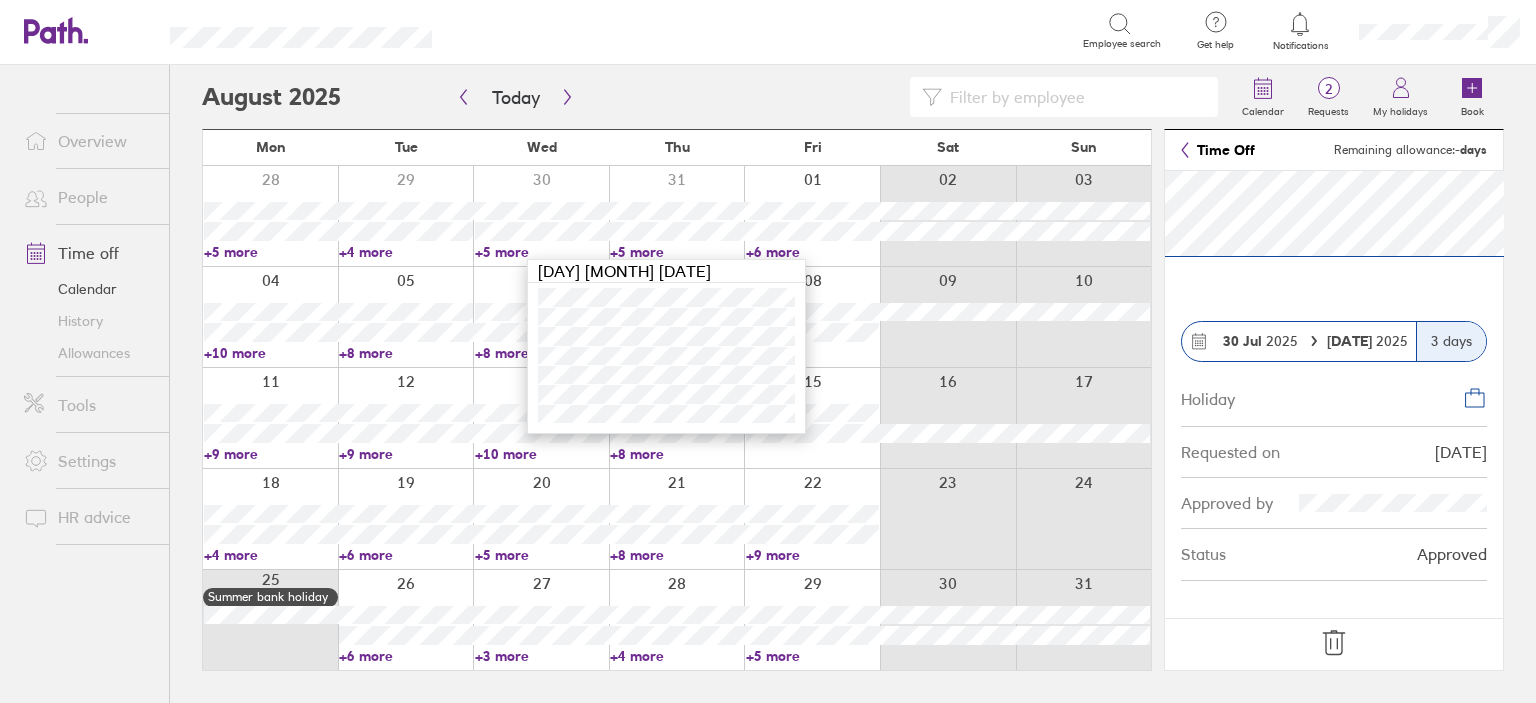 click at bounding box center [1074, 97] 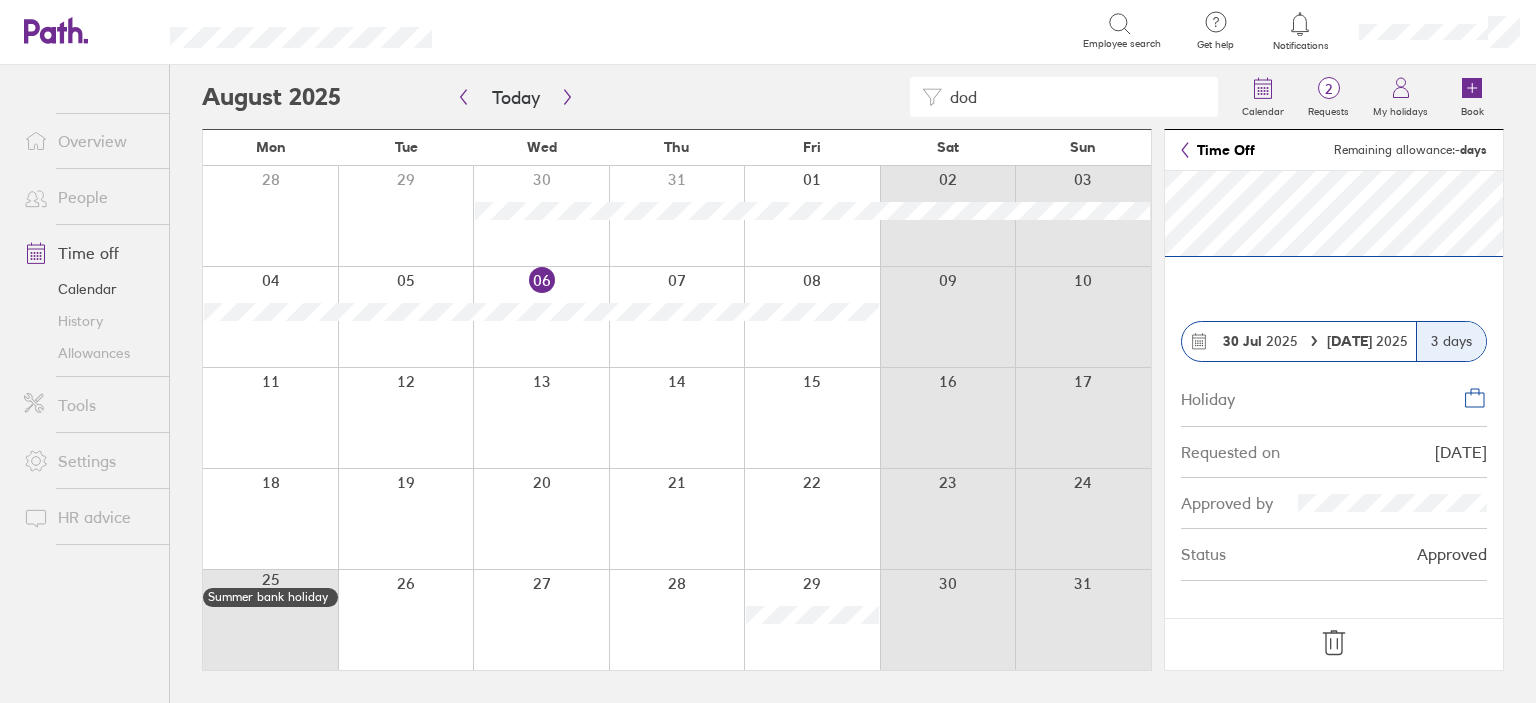 type on "dod" 